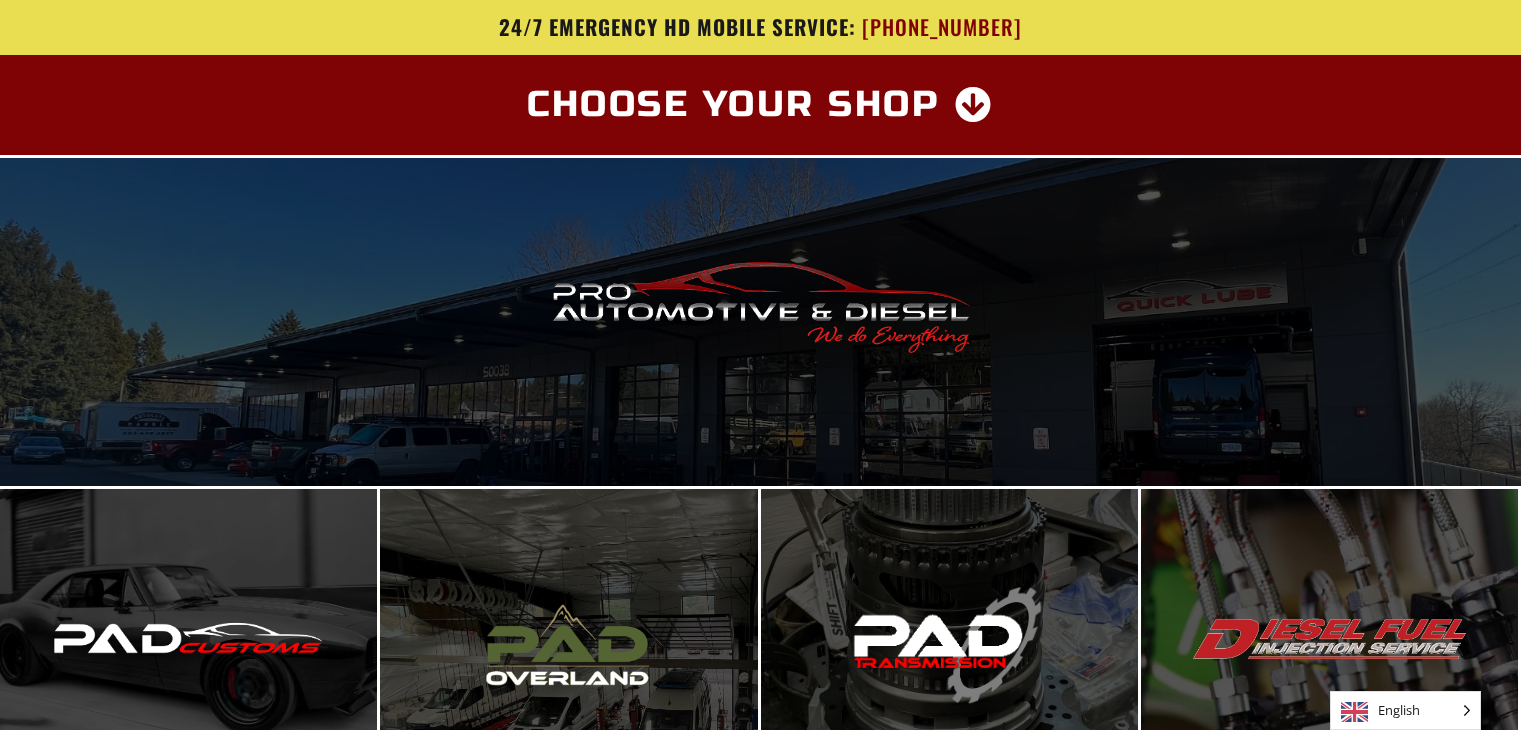 scroll, scrollTop: 0, scrollLeft: 0, axis: both 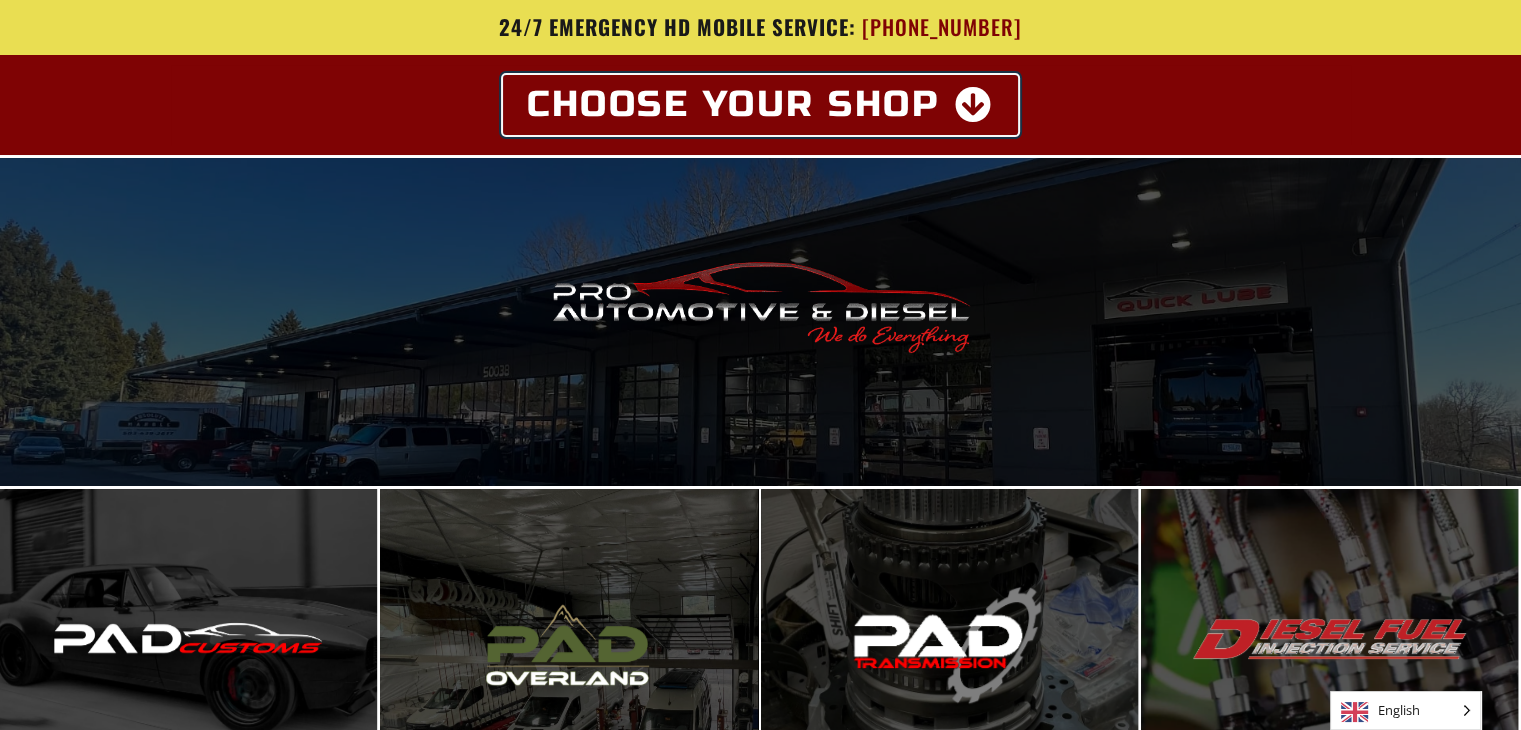 click at bounding box center (974, 105) 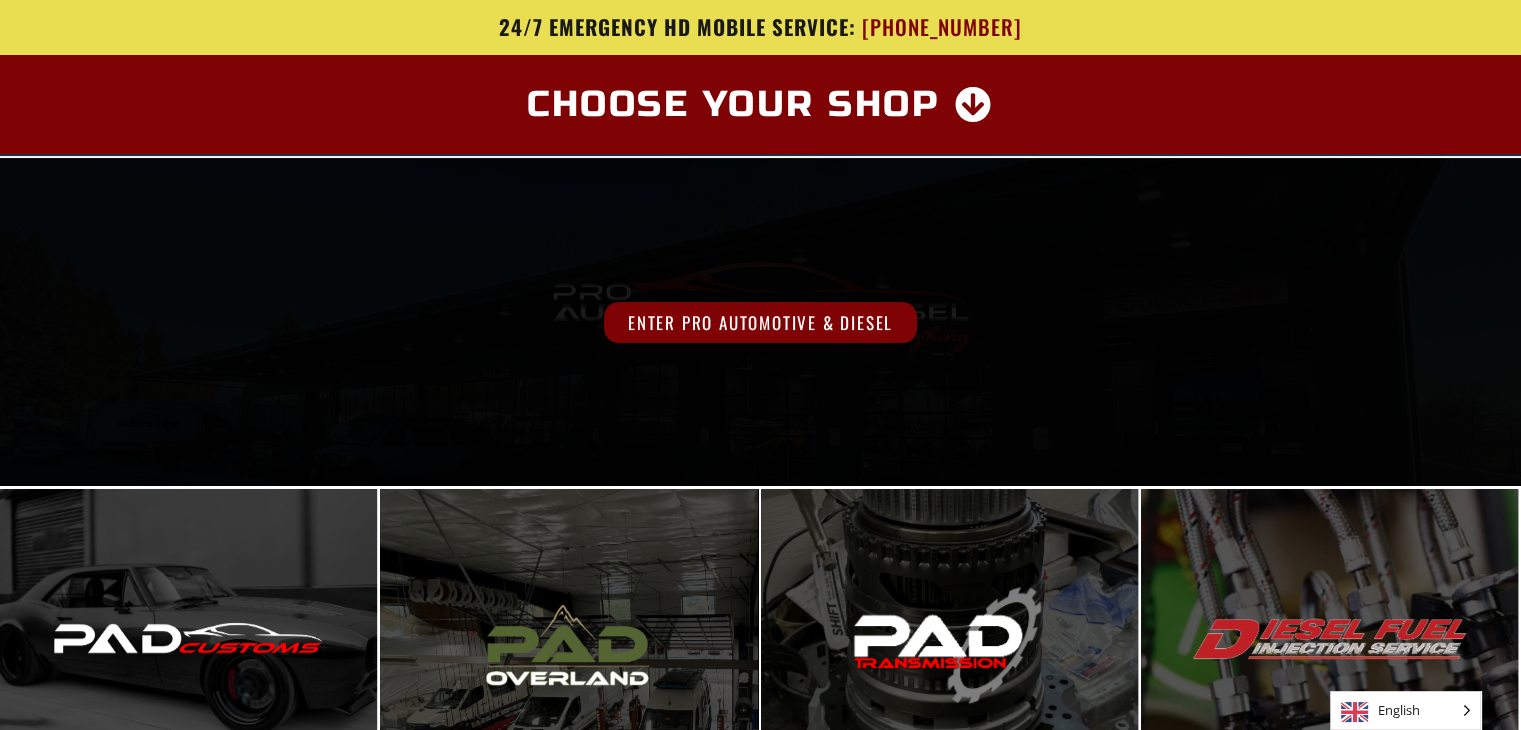 click on "Enter Pro Automotive & Diesel" at bounding box center (760, 322) 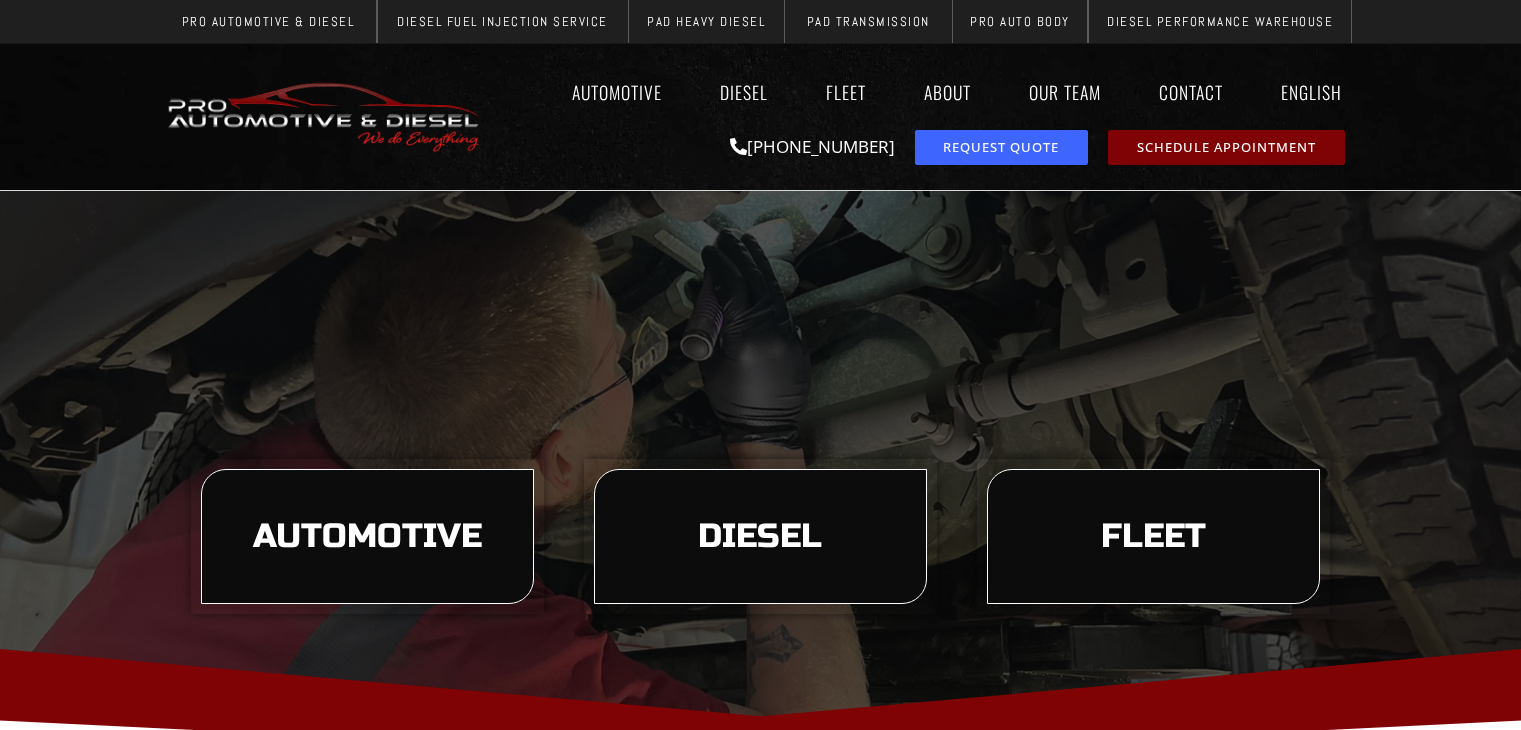 scroll, scrollTop: 0, scrollLeft: 0, axis: both 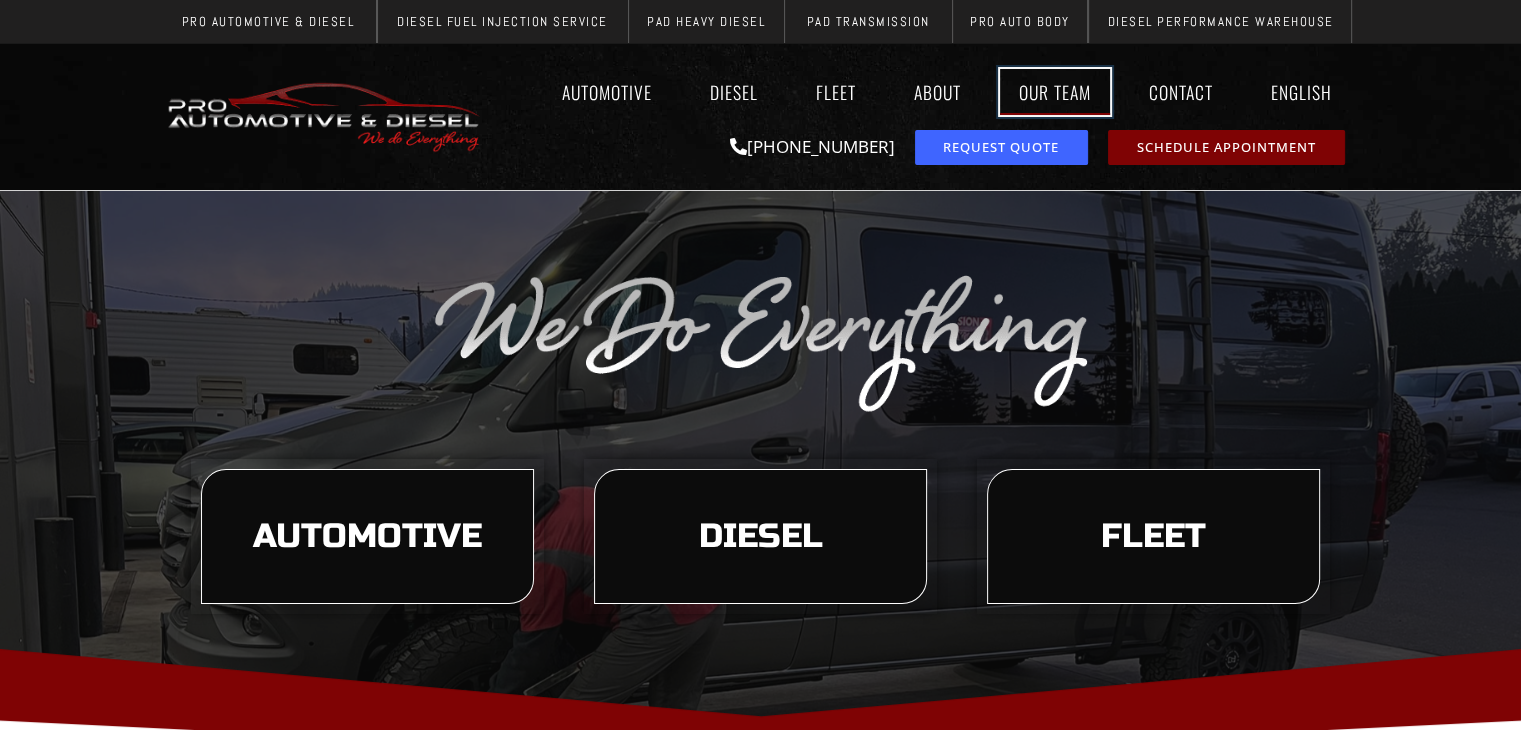 click on "Our Team" 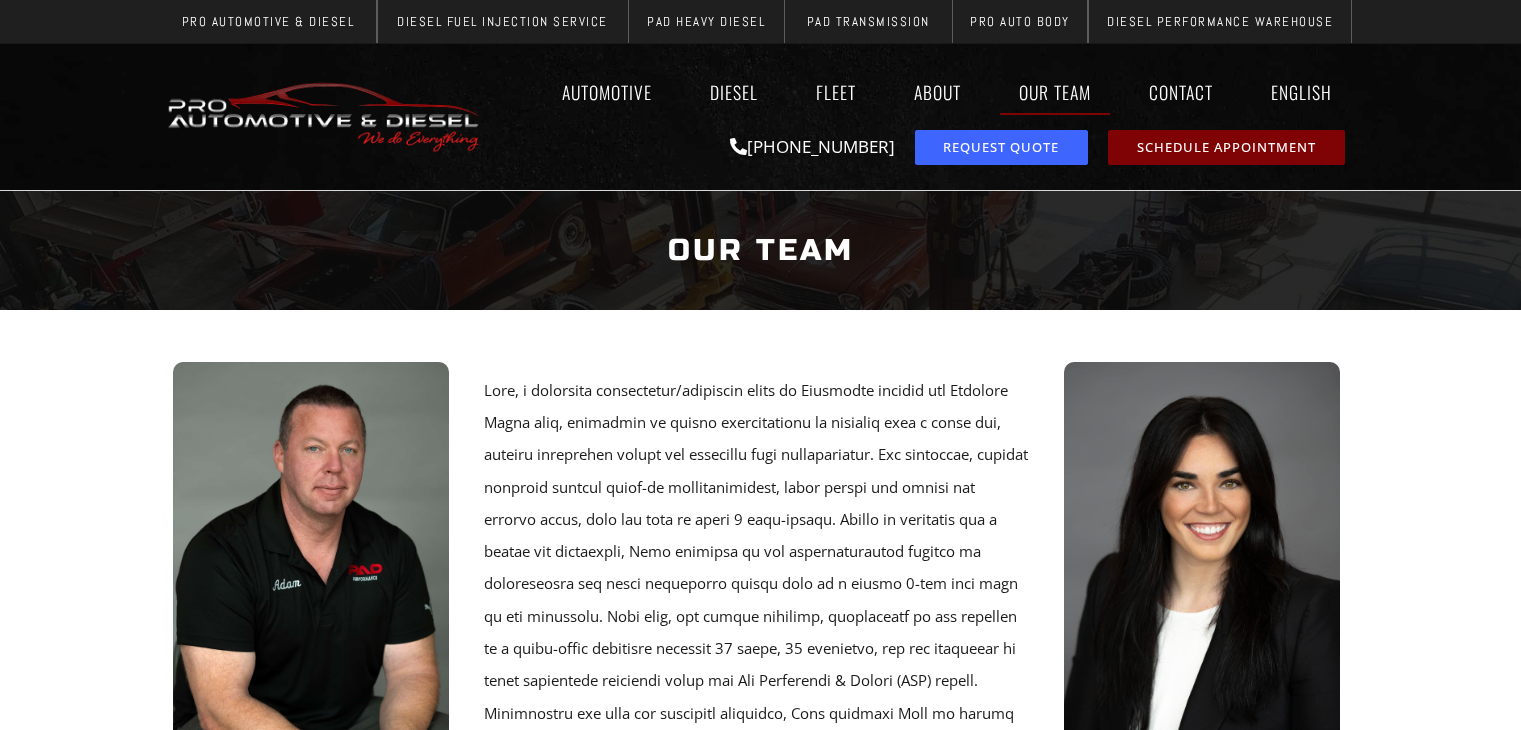 scroll, scrollTop: 0, scrollLeft: 0, axis: both 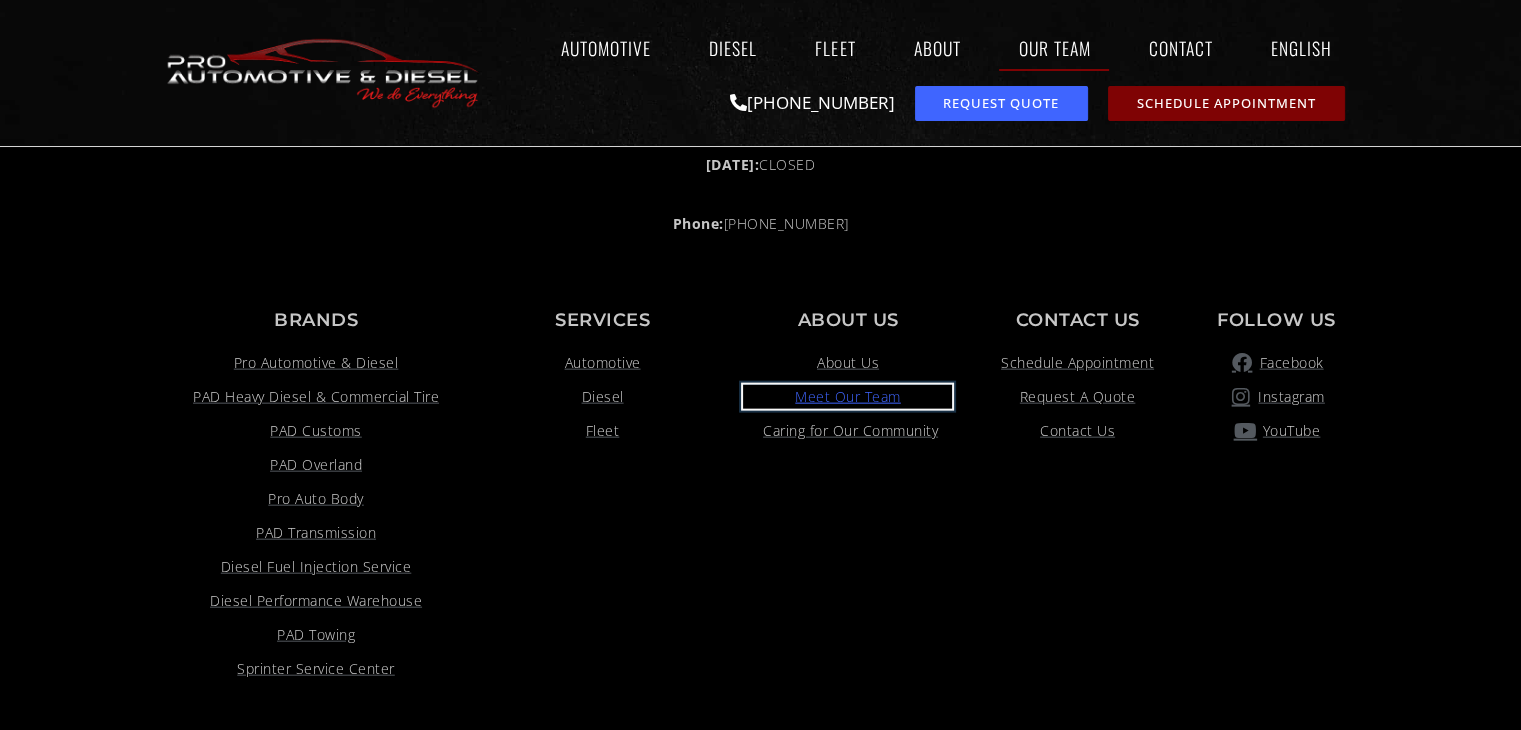 click on "Meet Our Team" at bounding box center (848, 397) 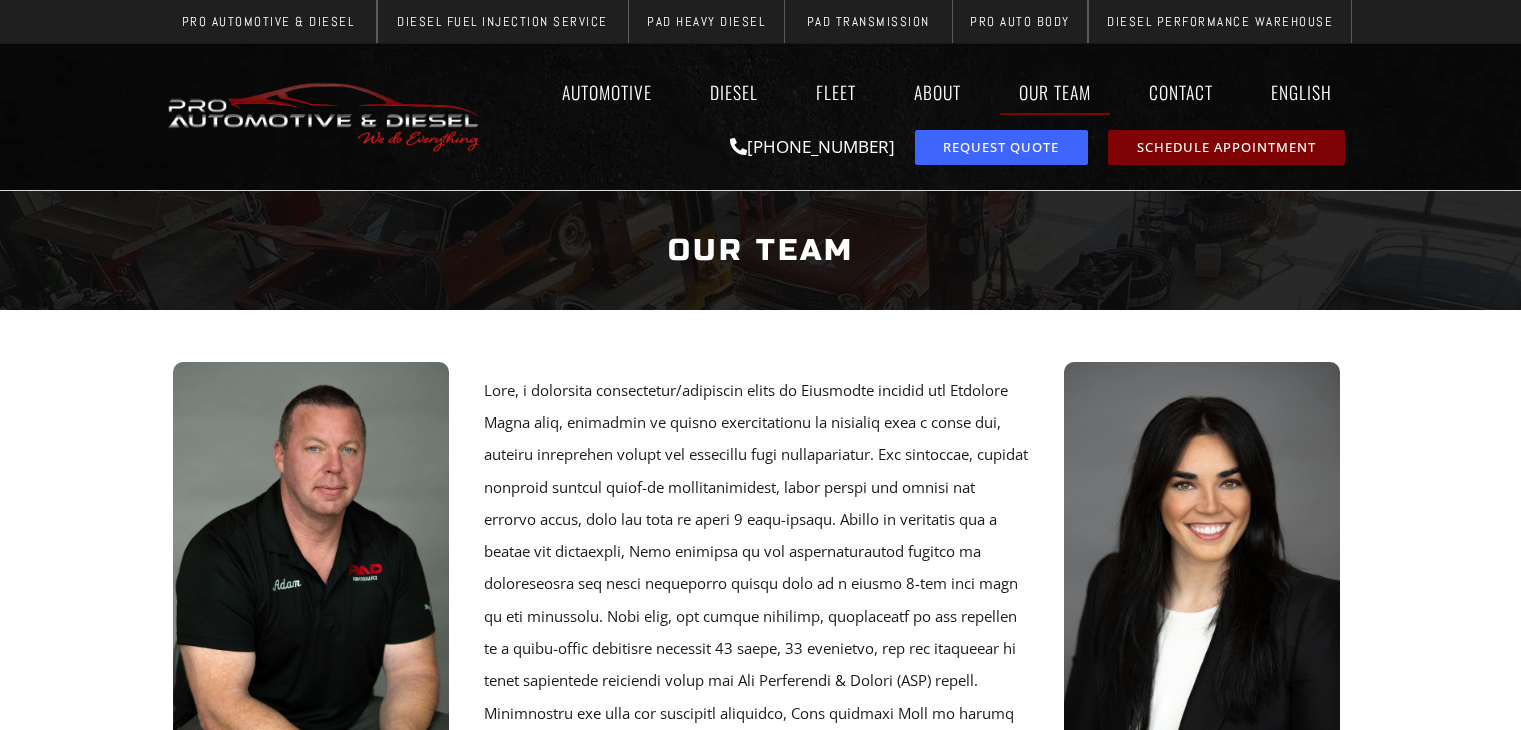 scroll, scrollTop: 0, scrollLeft: 0, axis: both 